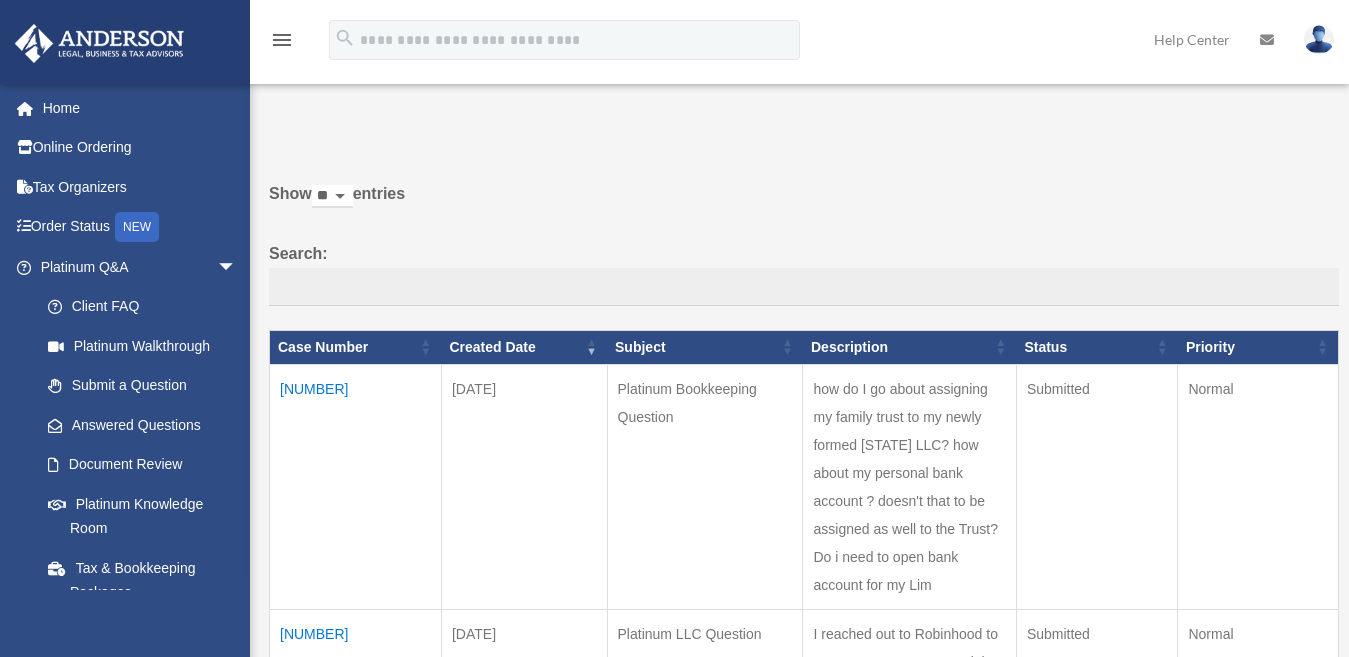 scroll, scrollTop: 0, scrollLeft: 0, axis: both 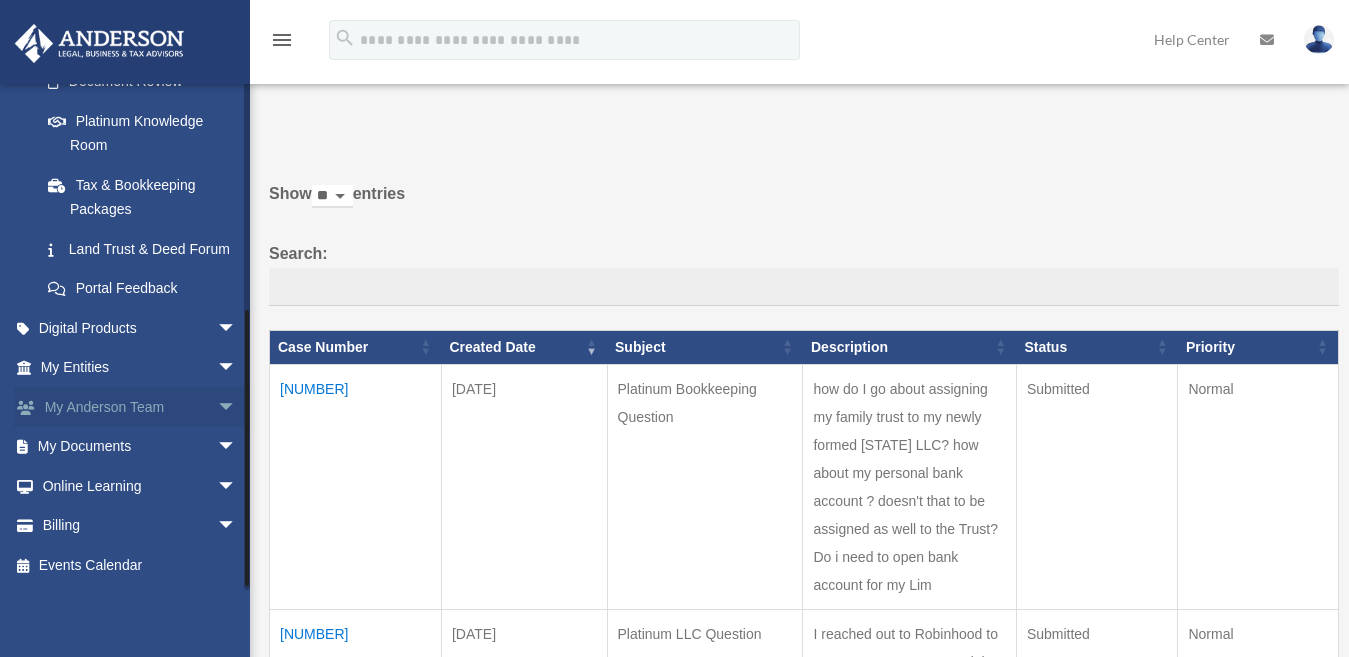 click on "My Anderson Team arrow_drop_down" at bounding box center [140, 407] 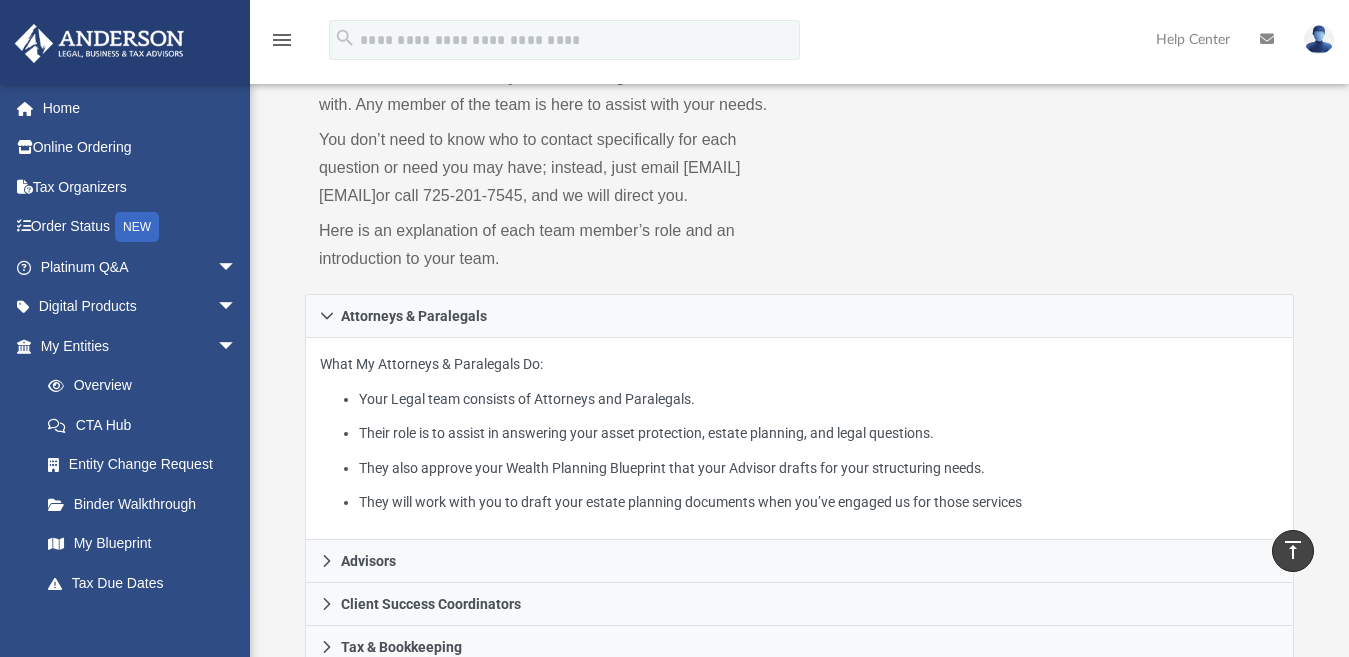 scroll, scrollTop: 100, scrollLeft: 0, axis: vertical 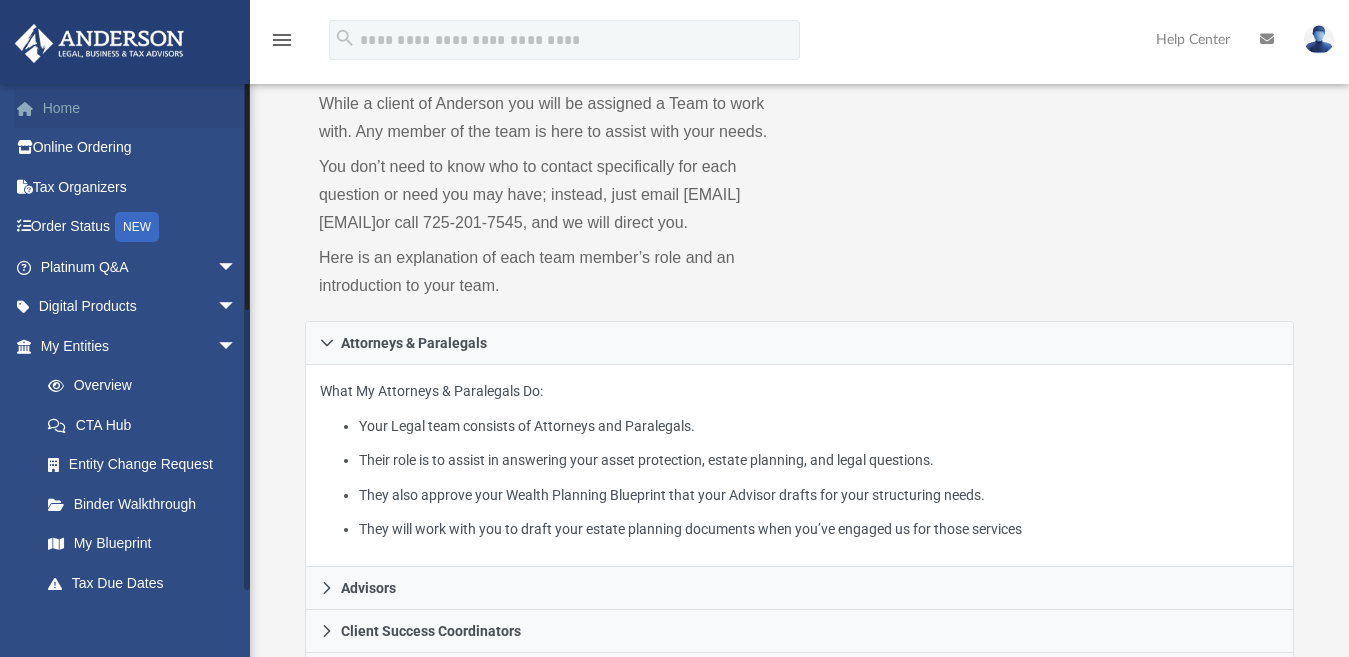 click on "Home" at bounding box center (140, 108) 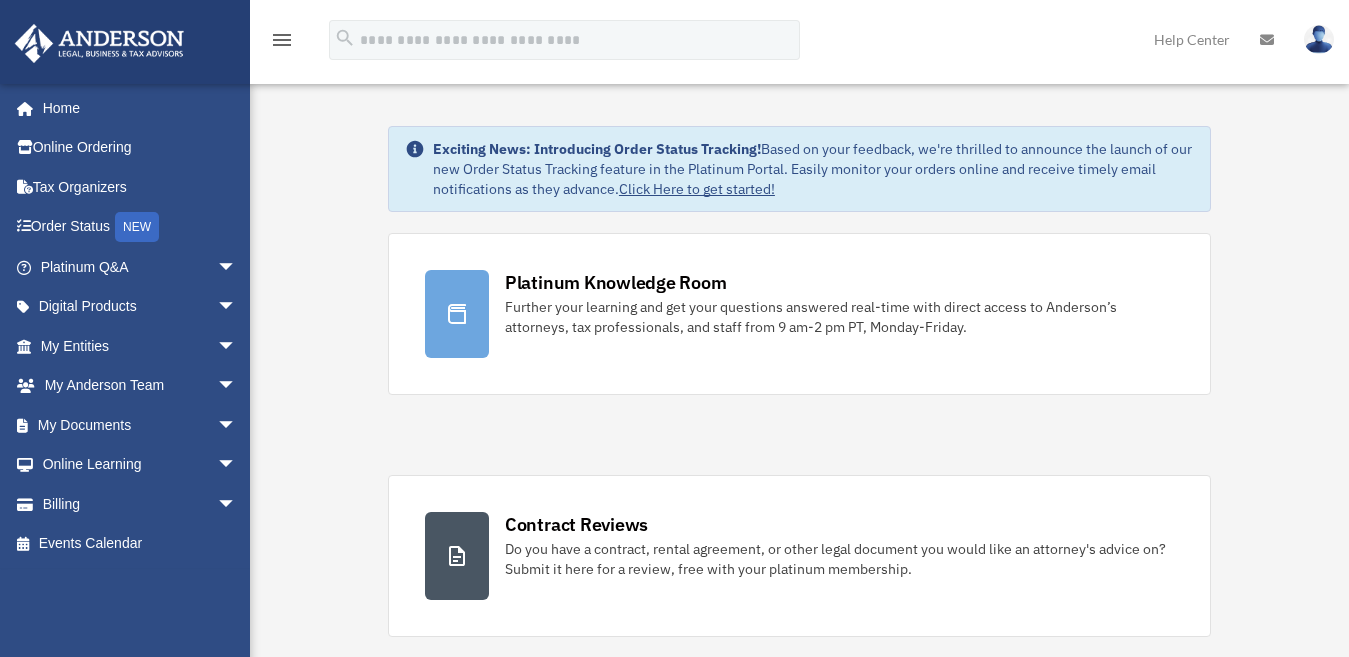 scroll, scrollTop: 0, scrollLeft: 0, axis: both 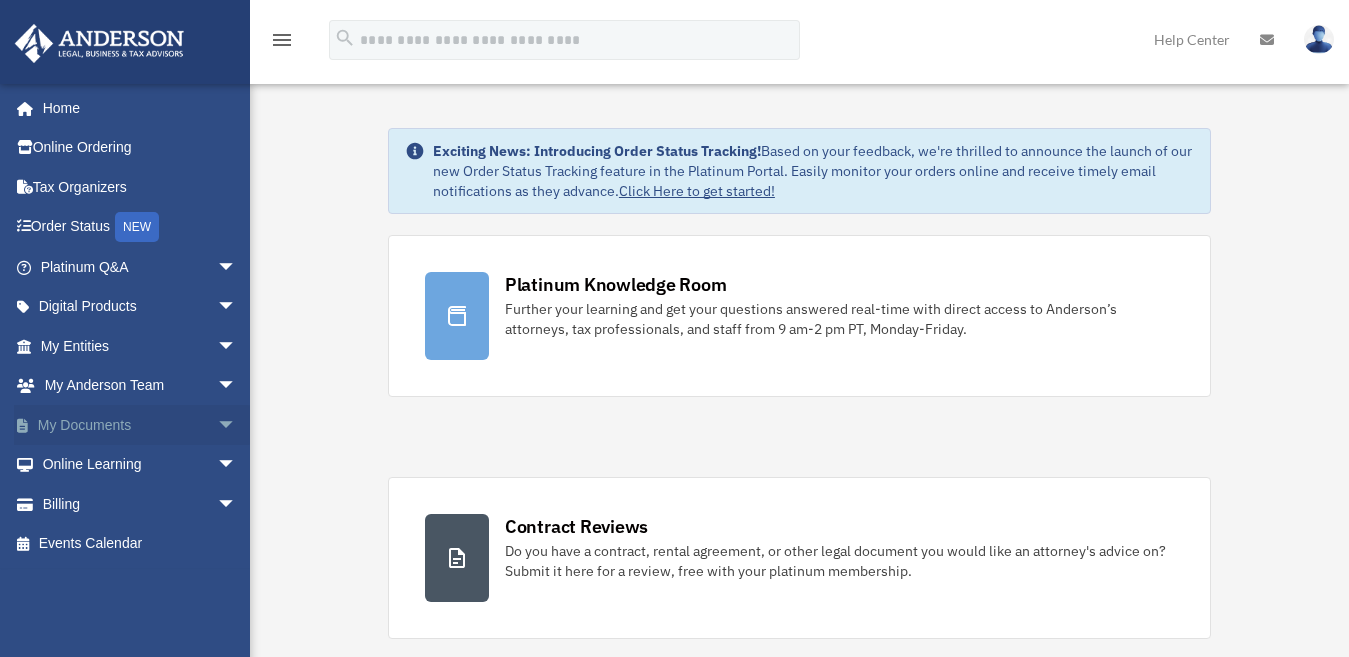 click on "arrow_drop_down" at bounding box center (237, 425) 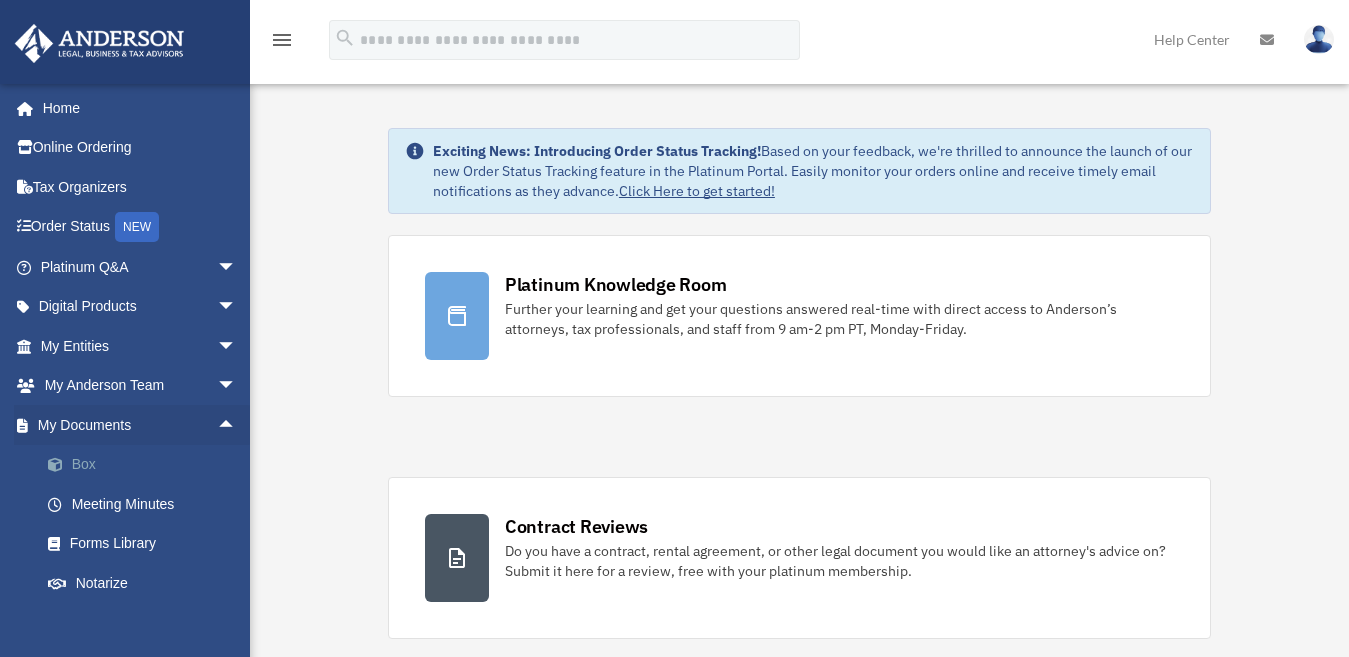 click on "Box" at bounding box center [147, 465] 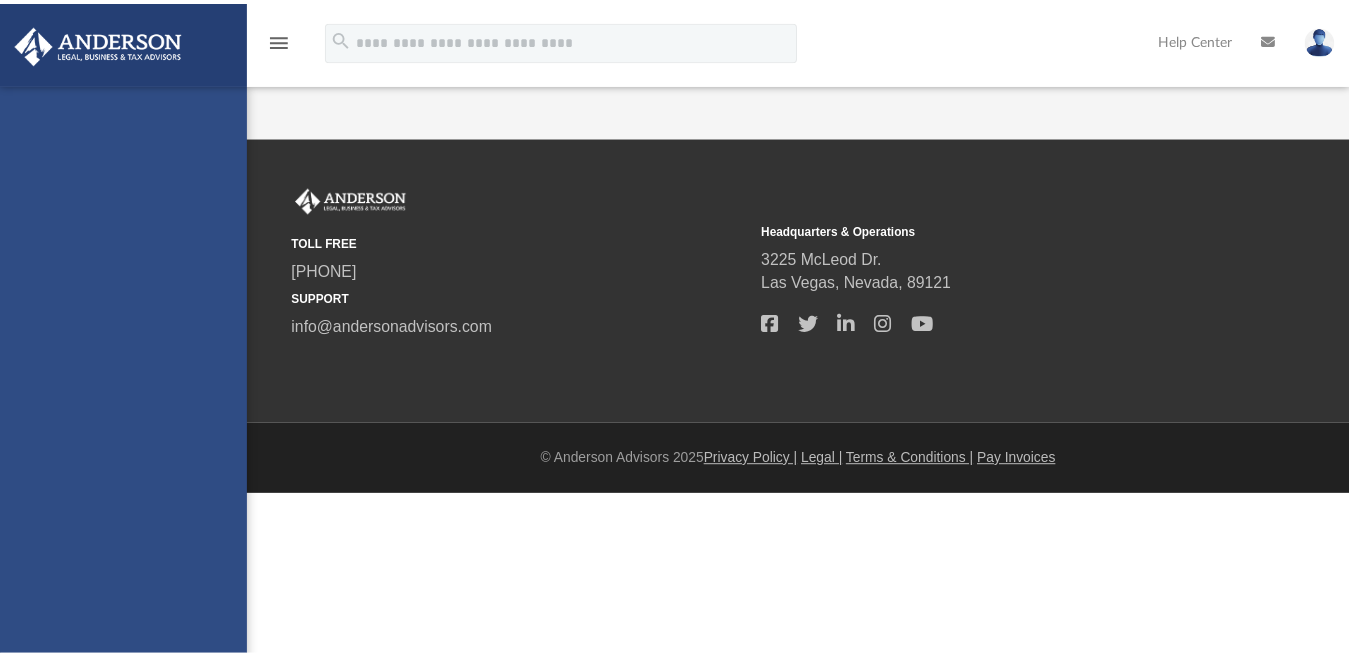 scroll, scrollTop: 0, scrollLeft: 0, axis: both 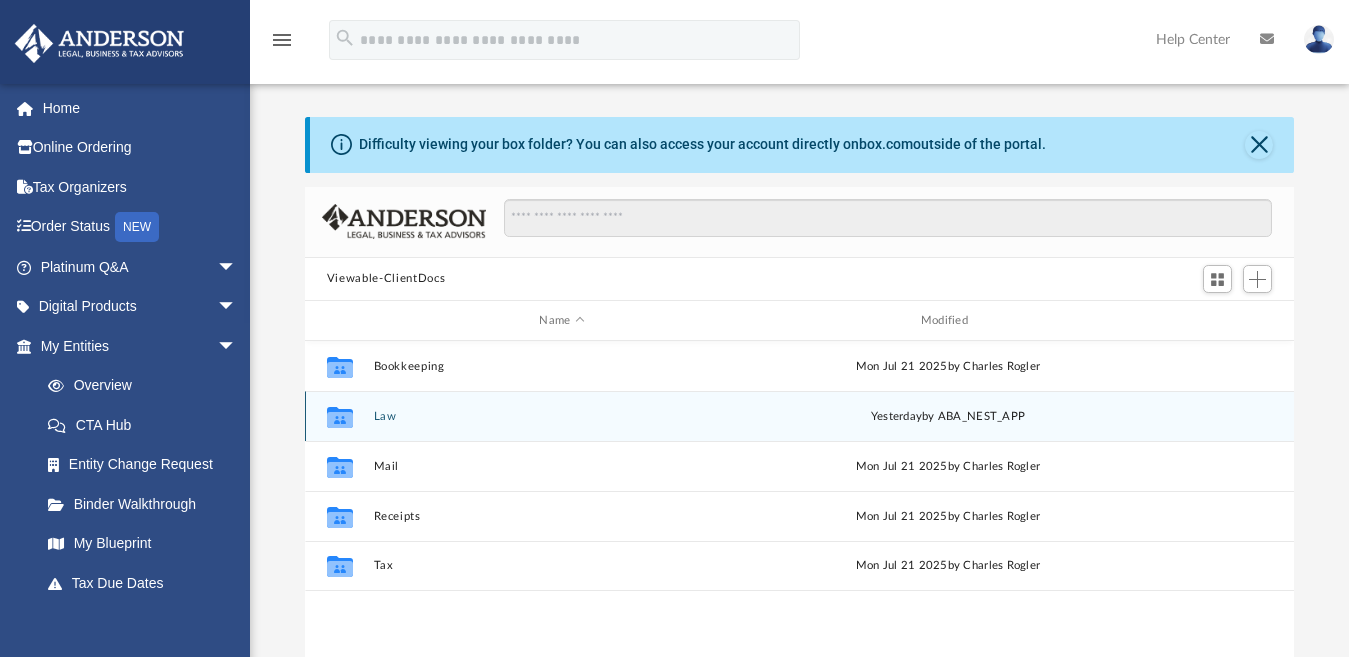 click 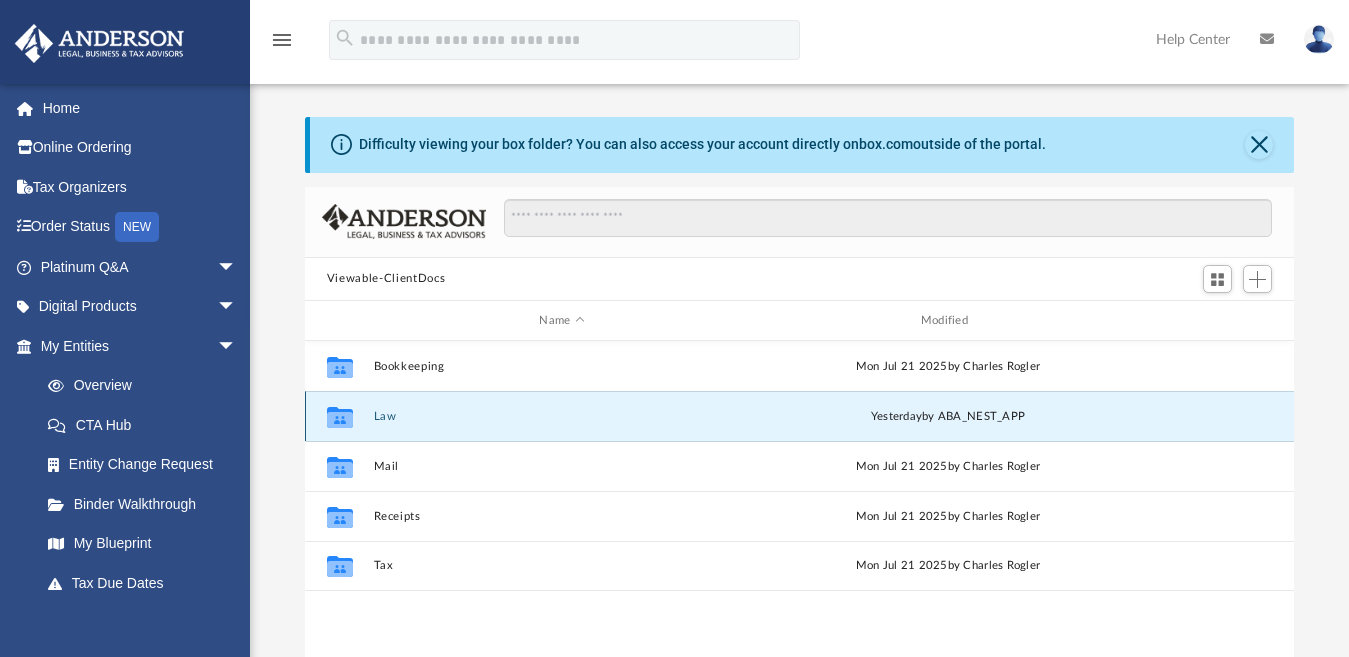 click on "Law" at bounding box center [561, 416] 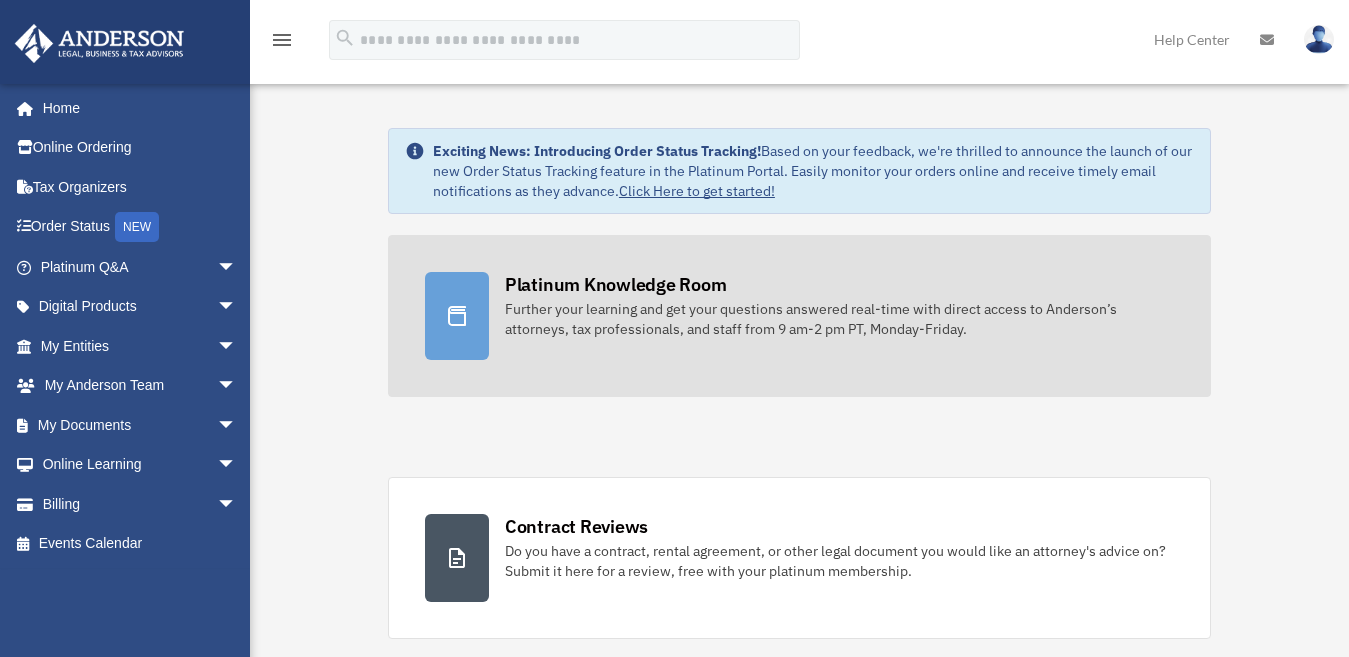 scroll, scrollTop: 0, scrollLeft: 0, axis: both 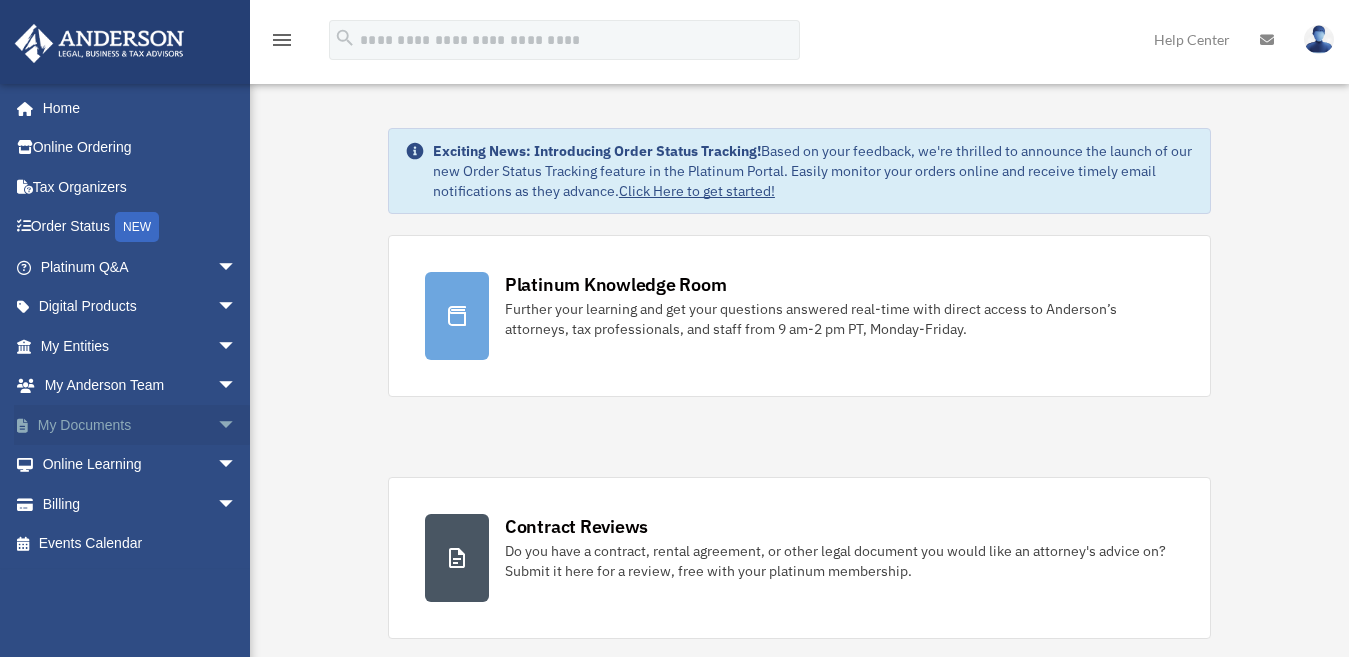 click on "arrow_drop_down" at bounding box center (237, 425) 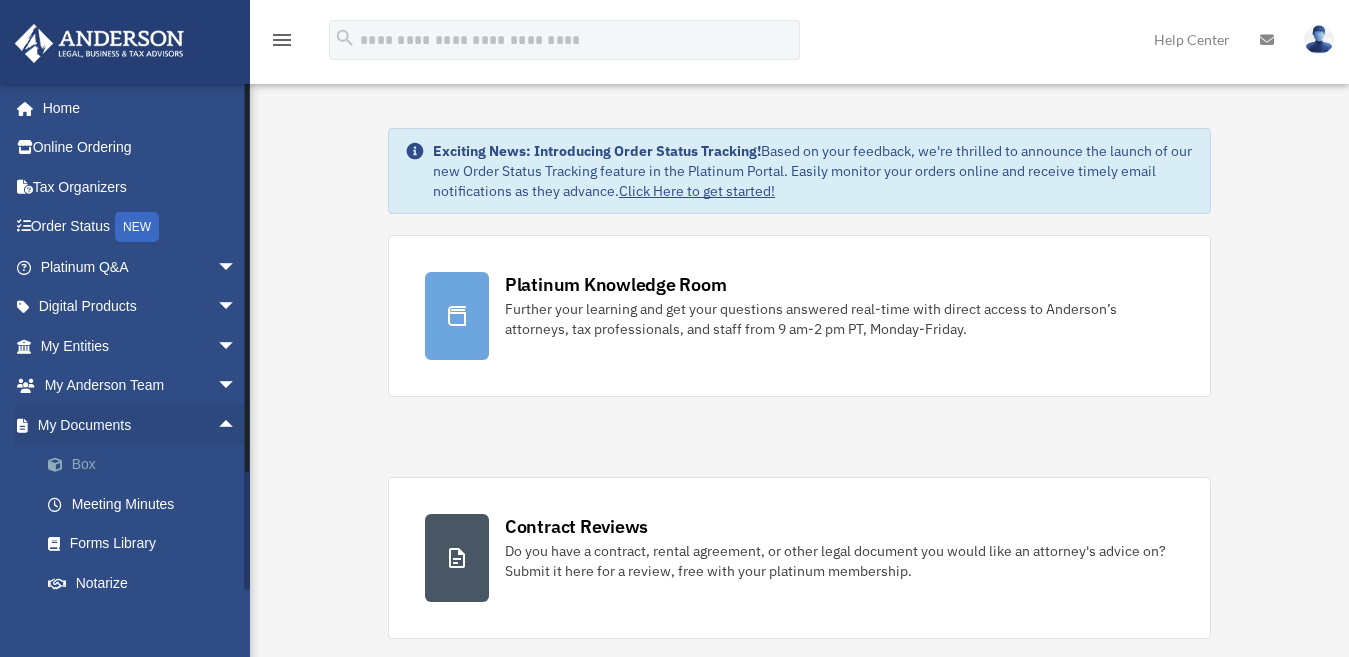 click on "Box" at bounding box center [147, 465] 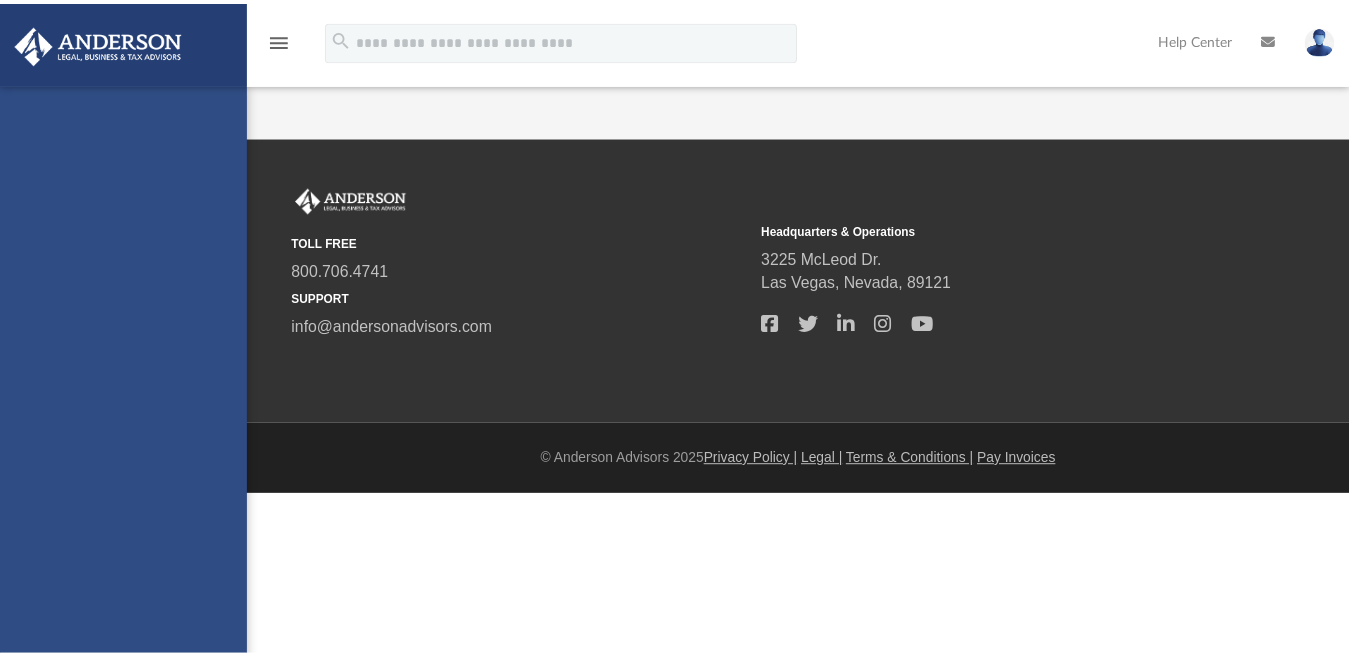 scroll, scrollTop: 0, scrollLeft: 0, axis: both 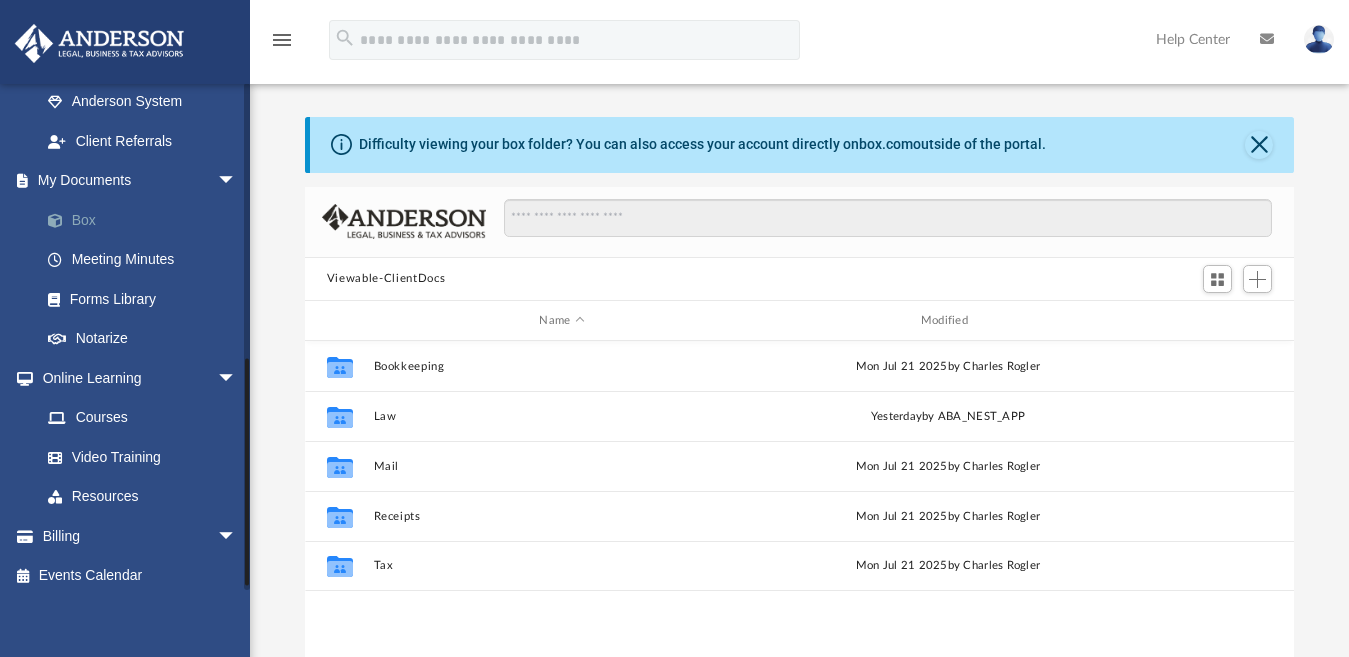 click on "Box" at bounding box center [147, 220] 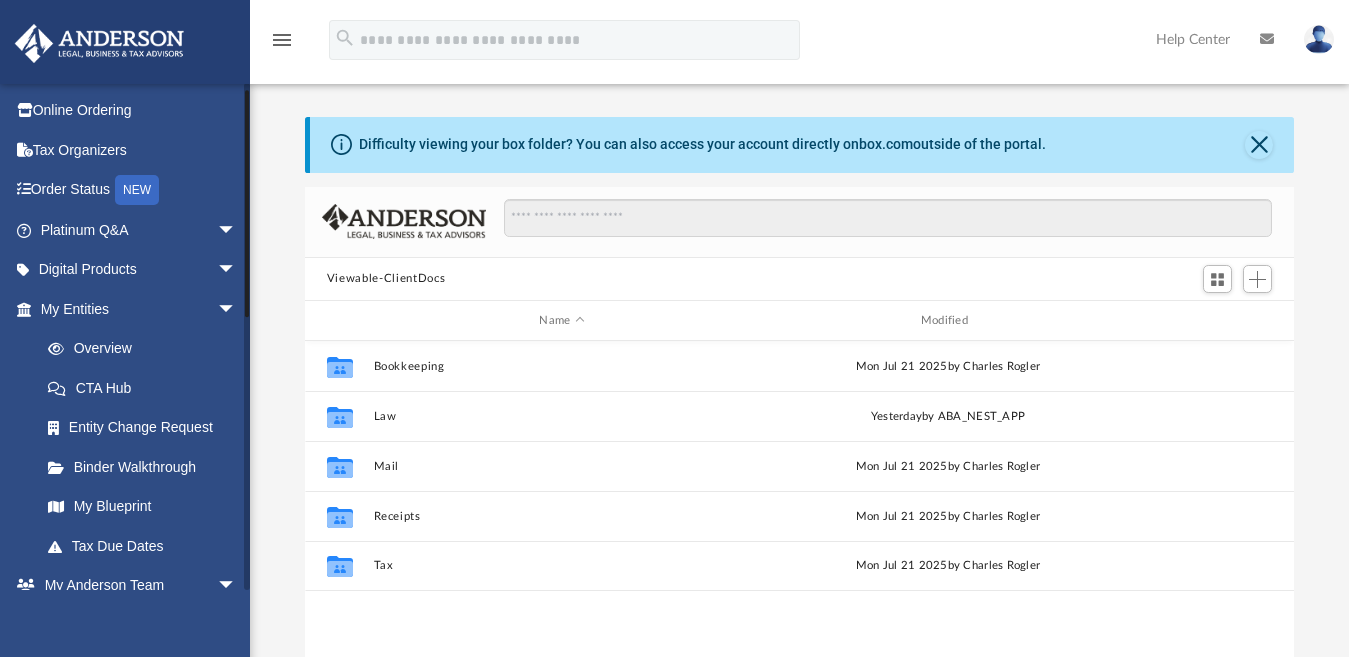 scroll, scrollTop: 10, scrollLeft: 0, axis: vertical 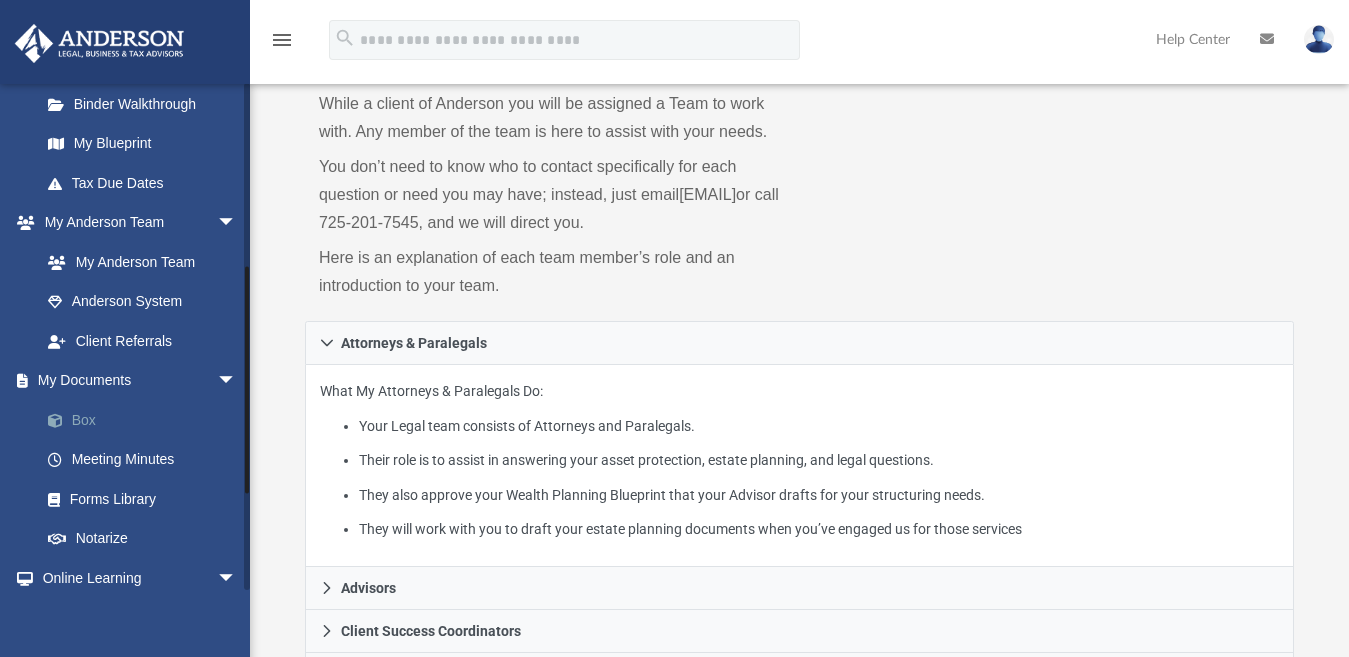 click on "Box" at bounding box center (147, 420) 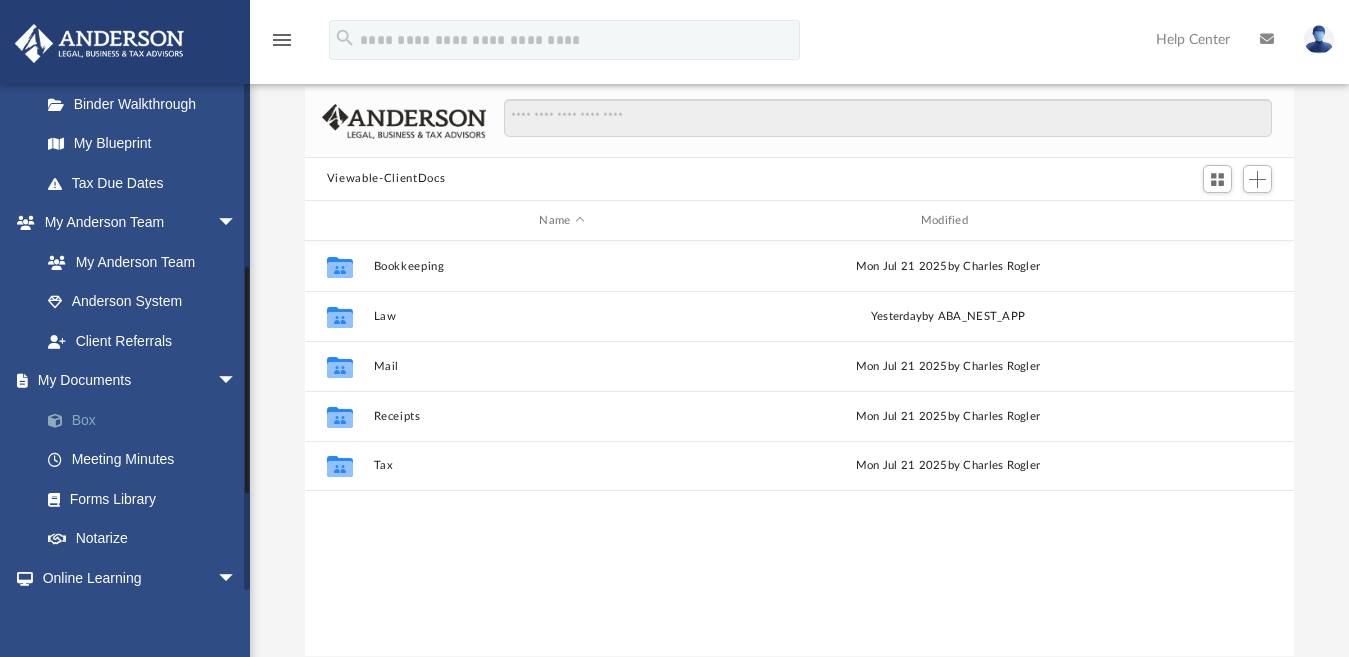 scroll, scrollTop: 18, scrollLeft: 18, axis: both 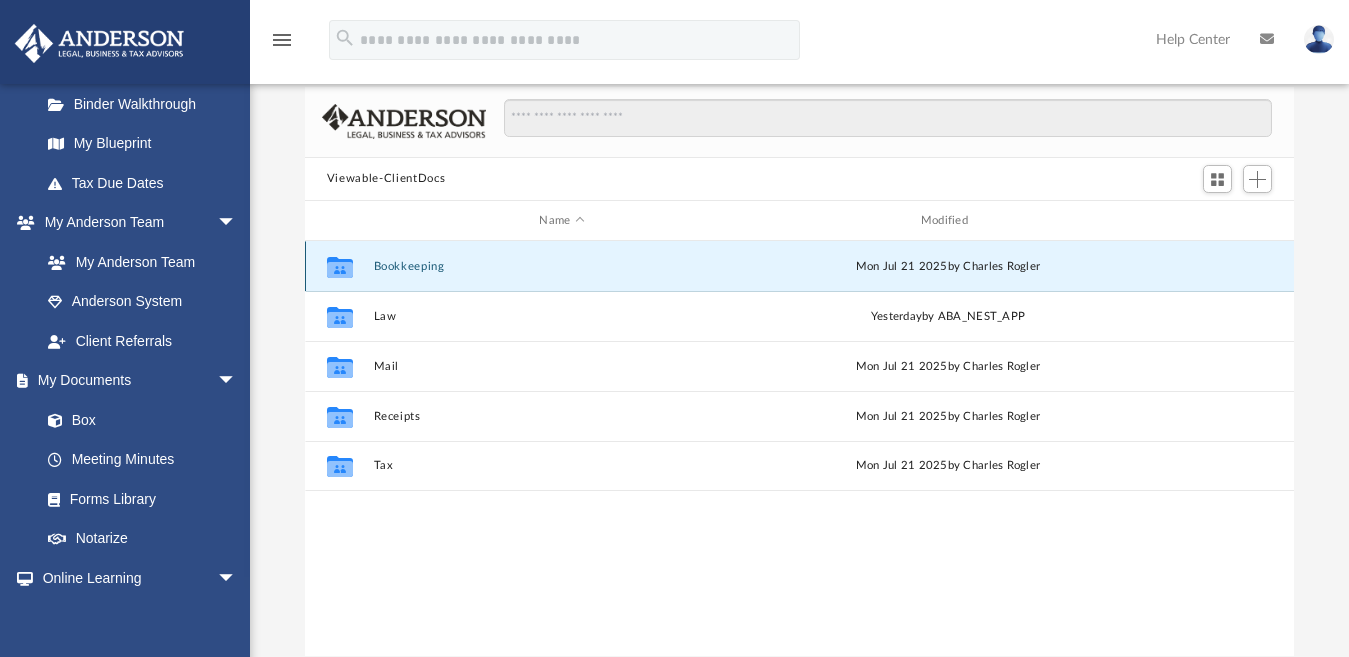 click on "Bookkeeping" at bounding box center (561, 266) 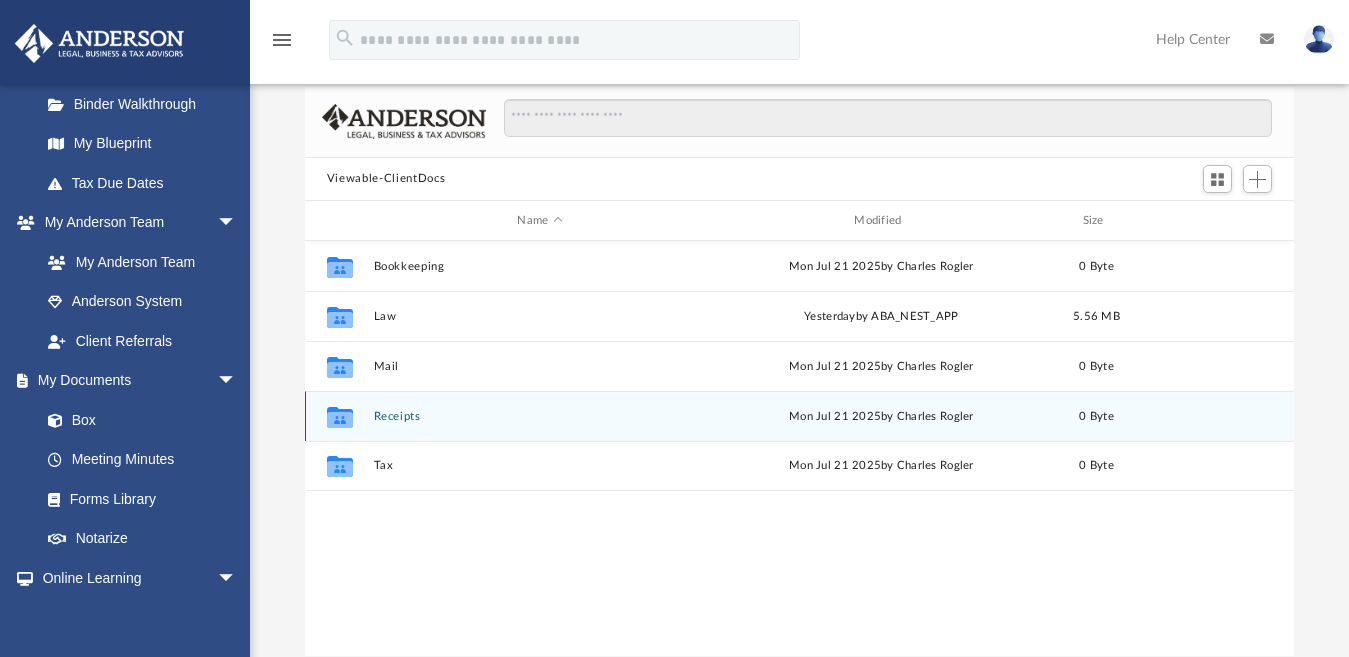 scroll, scrollTop: 18, scrollLeft: 18, axis: both 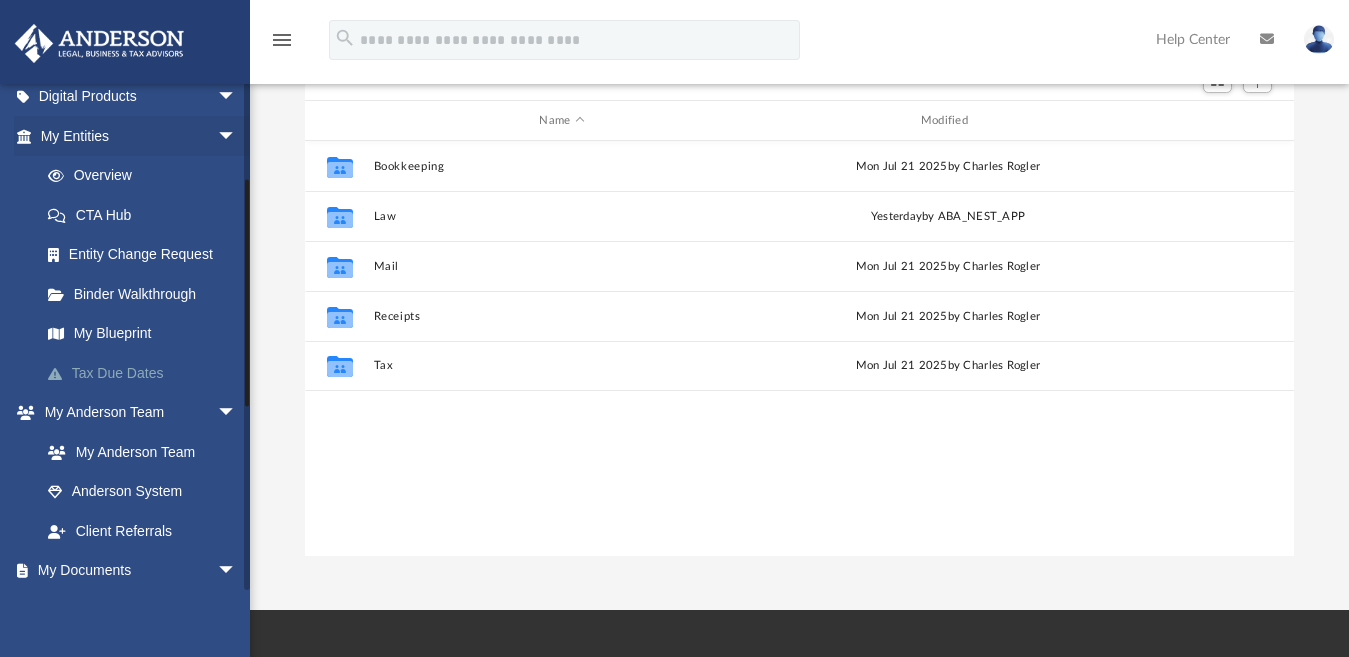 click on "Tax Due Dates" at bounding box center (147, 373) 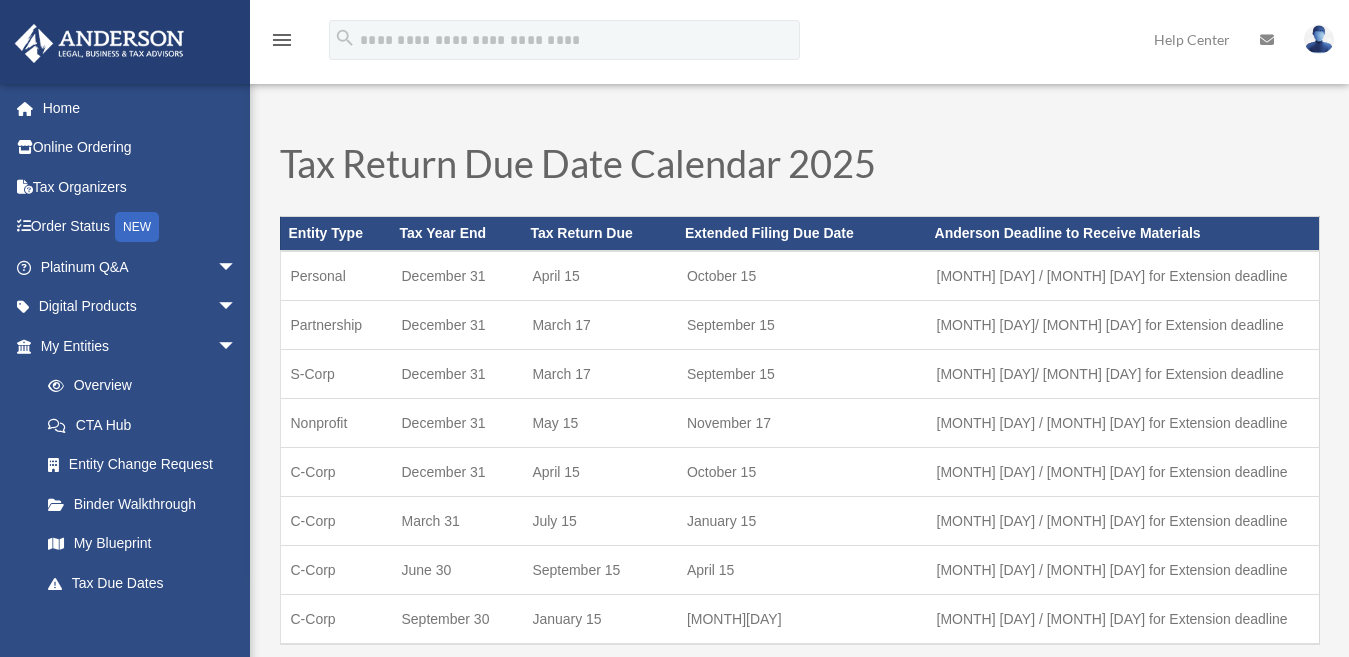 scroll, scrollTop: 0, scrollLeft: 0, axis: both 